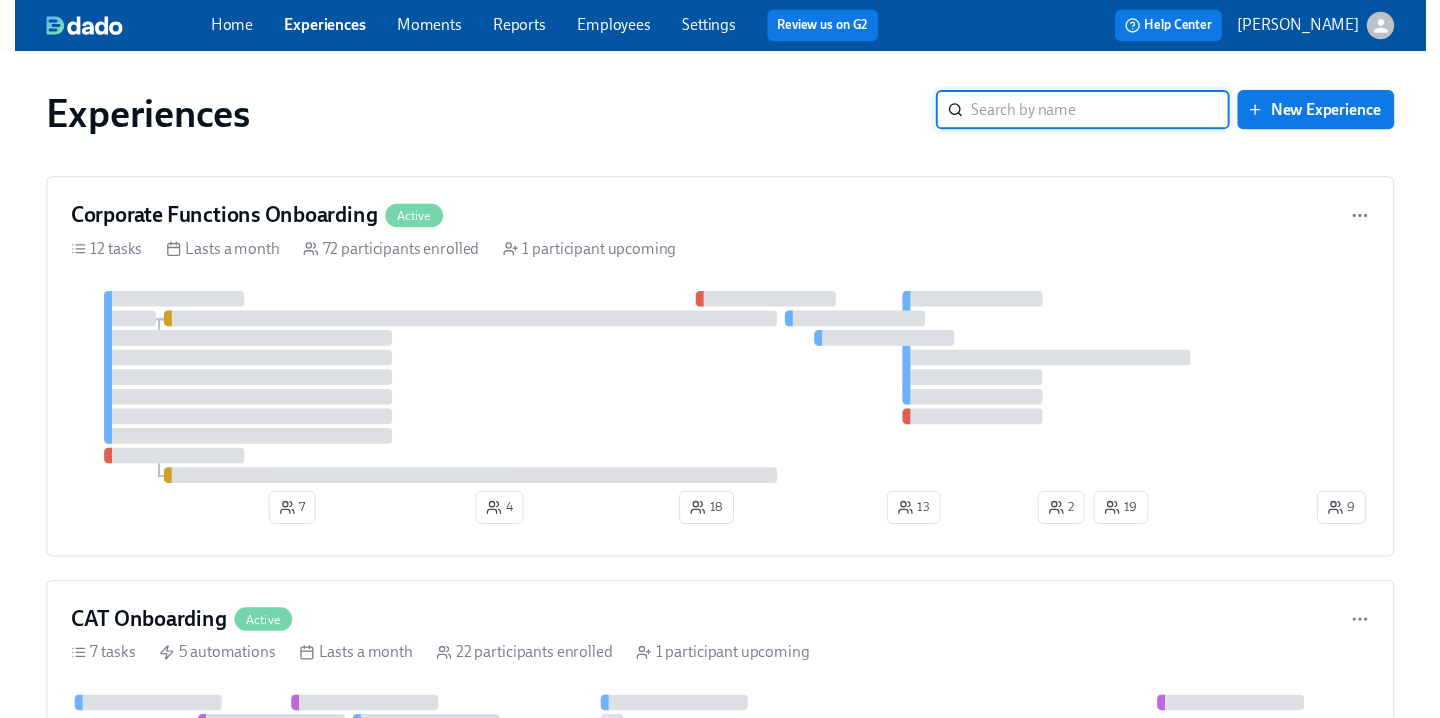 scroll, scrollTop: 0, scrollLeft: 0, axis: both 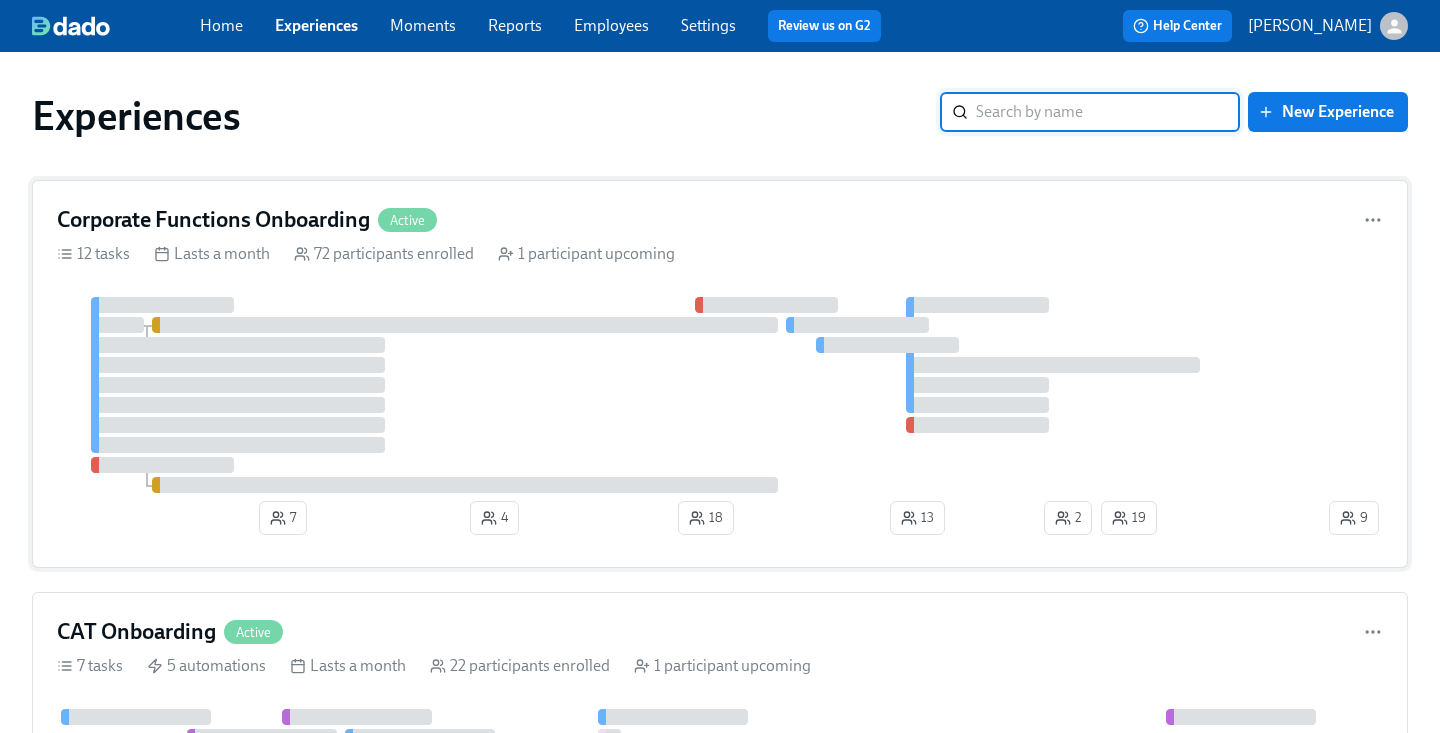 click on "Corporate Functions Onboarding Active" at bounding box center (720, 220) 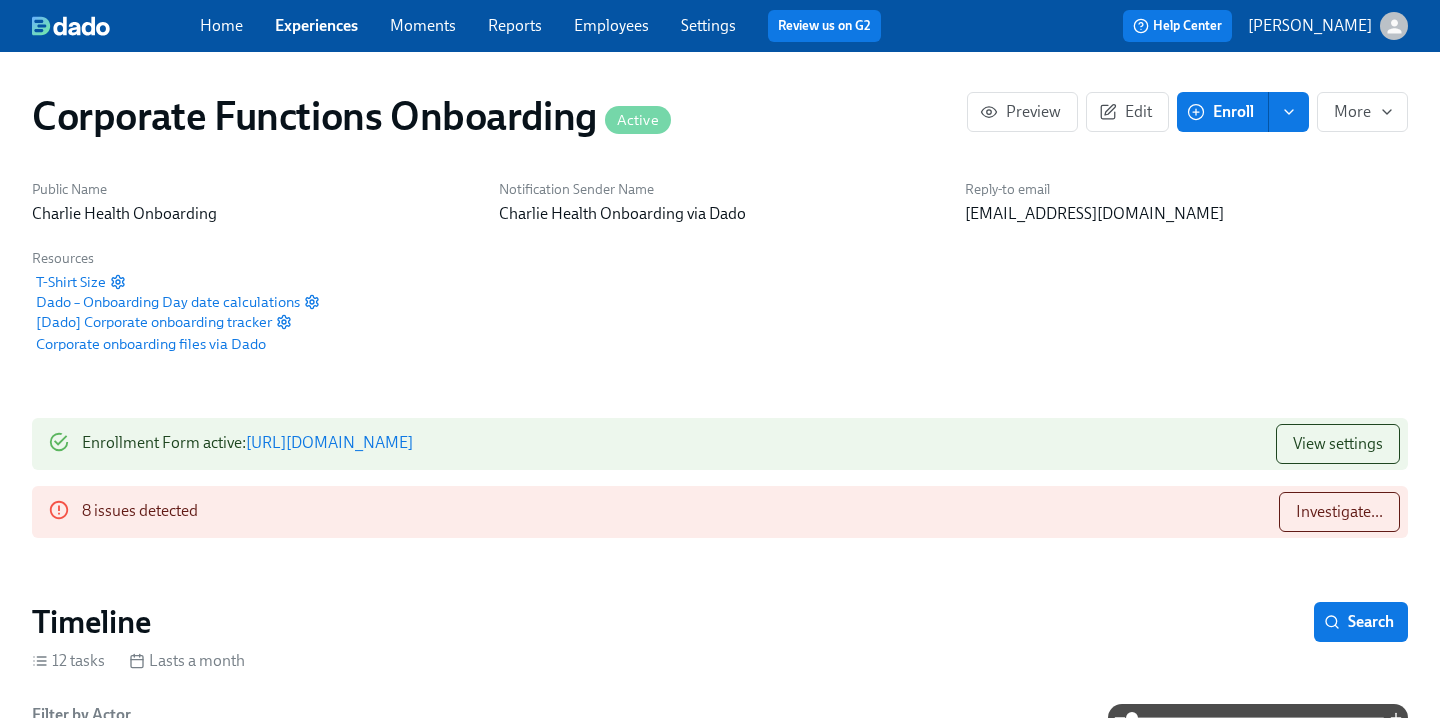 scroll, scrollTop: 0, scrollLeft: 12000, axis: horizontal 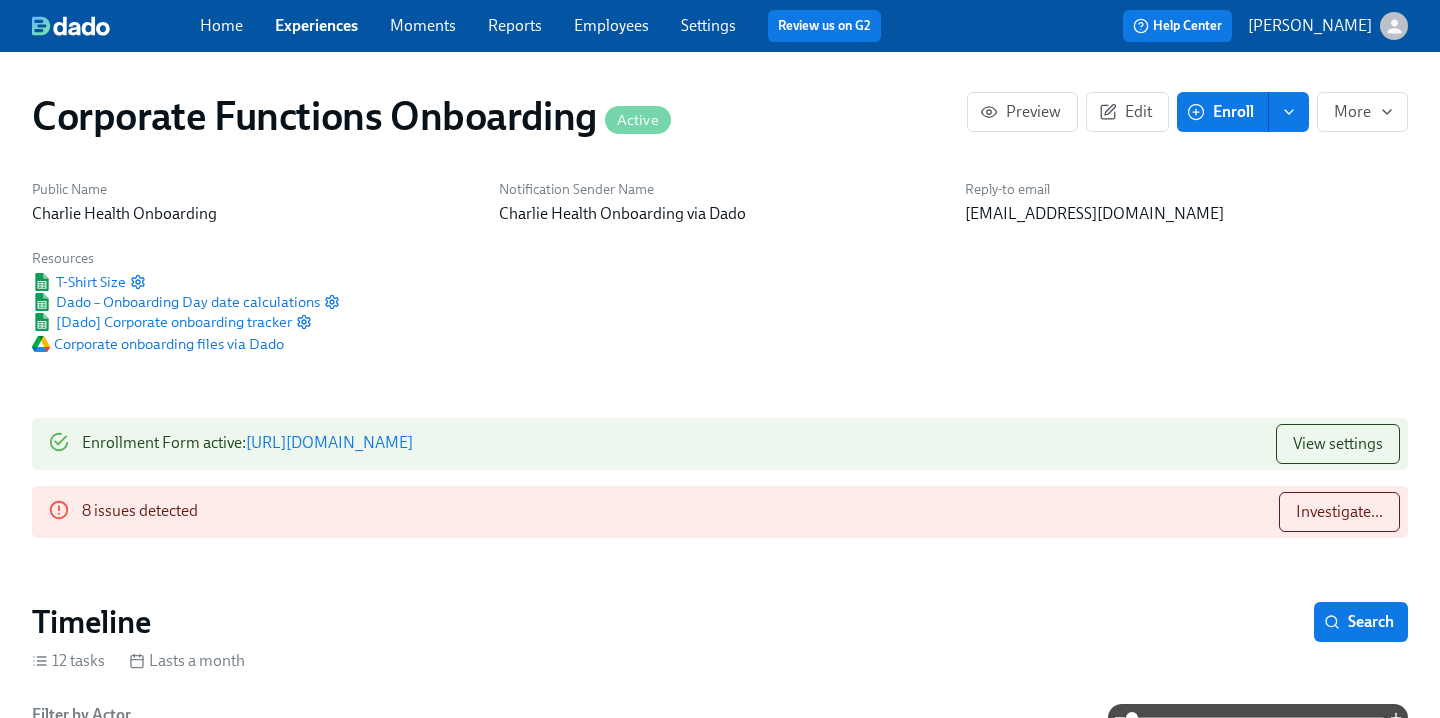 click on "Enroll" at bounding box center (1223, 112) 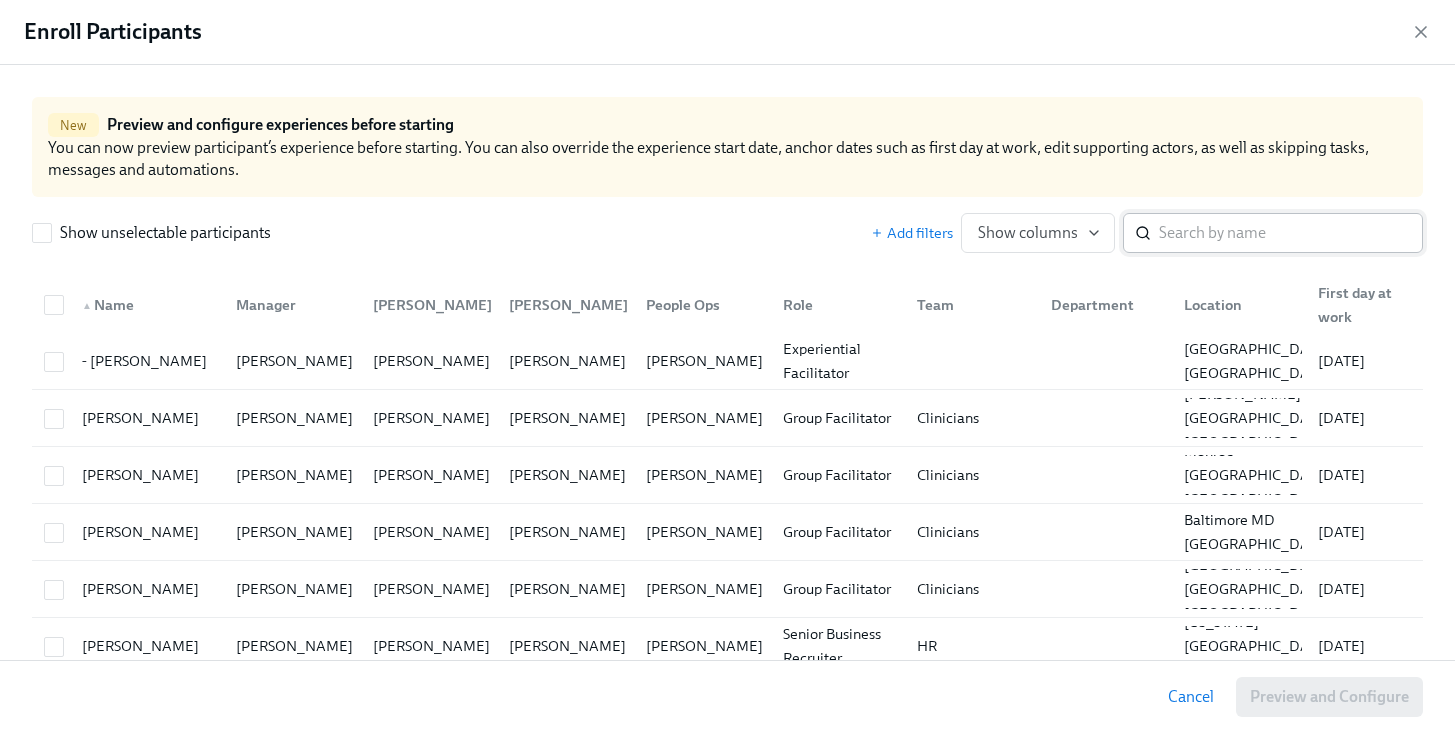 click at bounding box center (1291, 233) 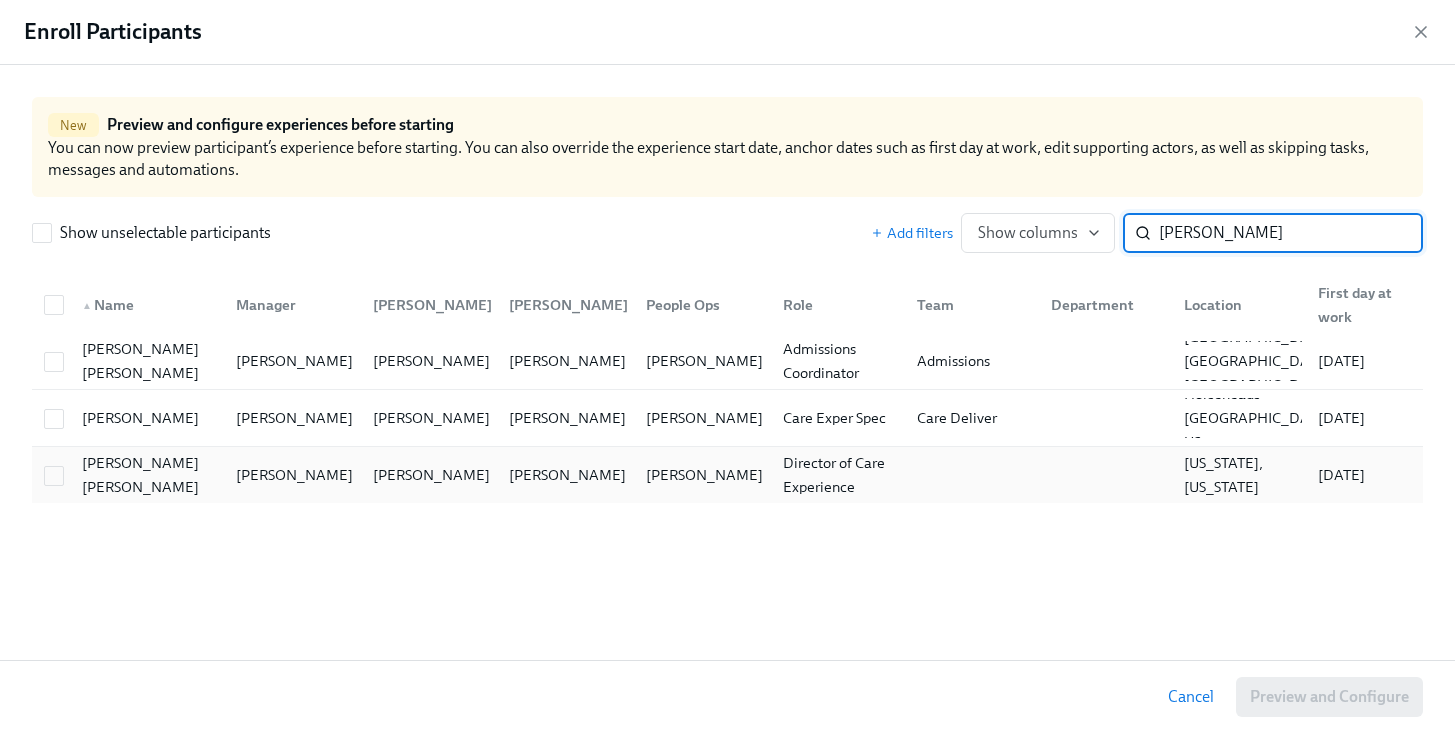 type on "connor" 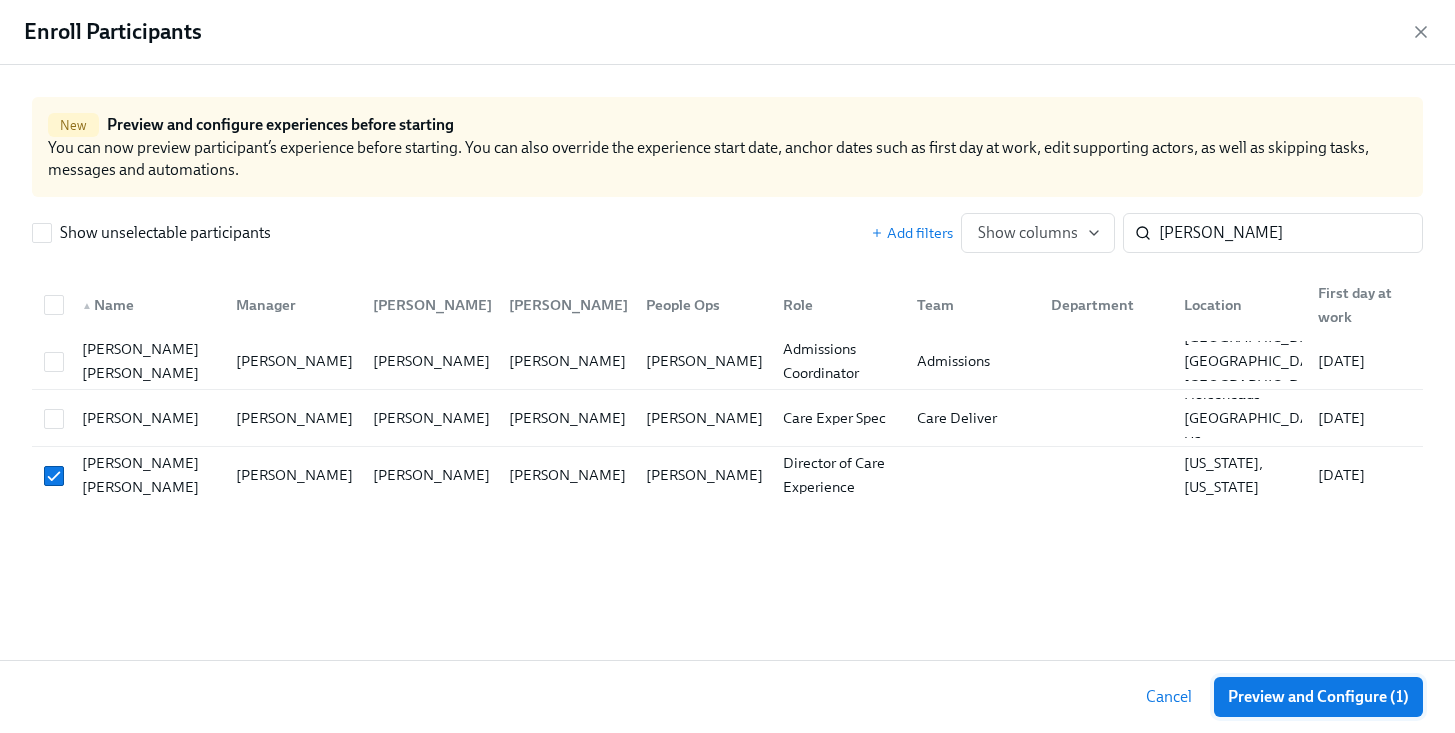 click on "Preview and Configure (1)" at bounding box center (1318, 697) 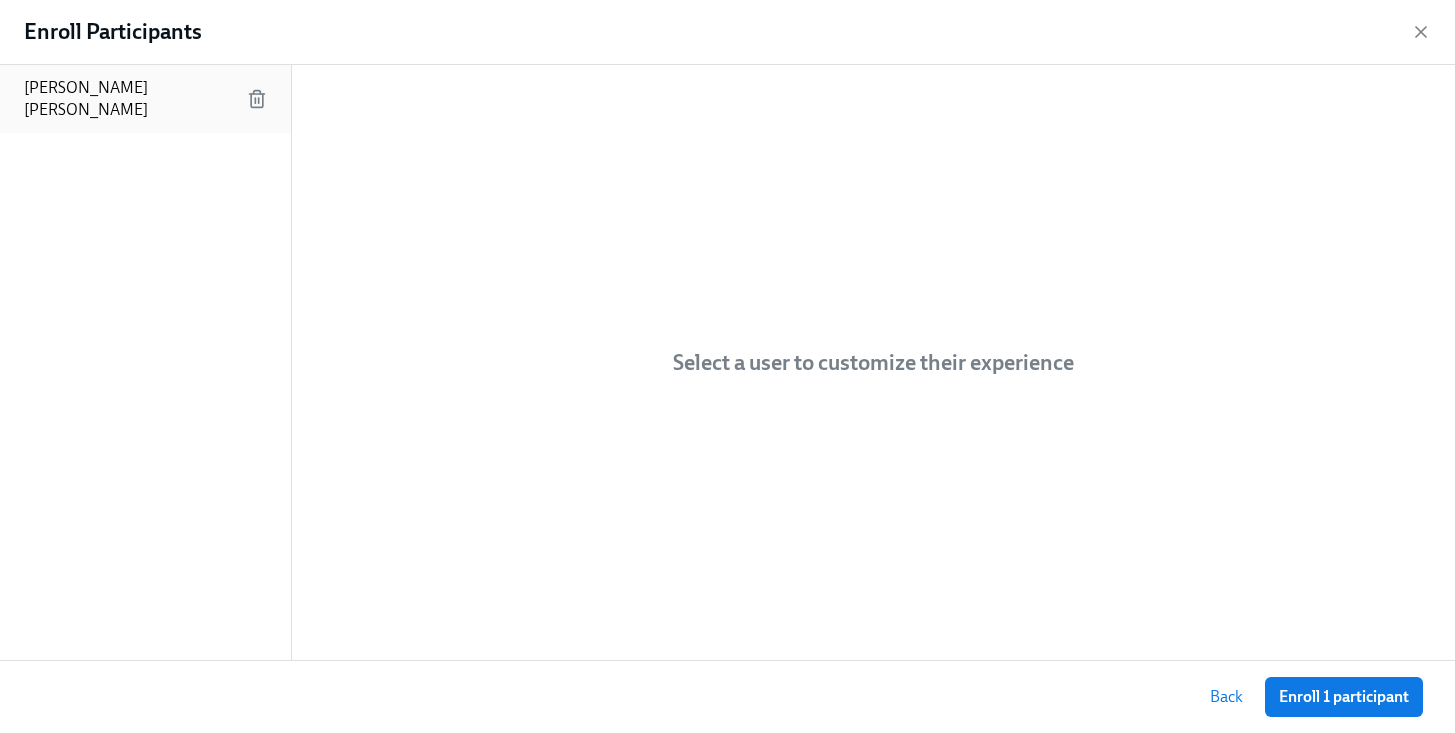 click on "Connor OBrien" at bounding box center [145, 99] 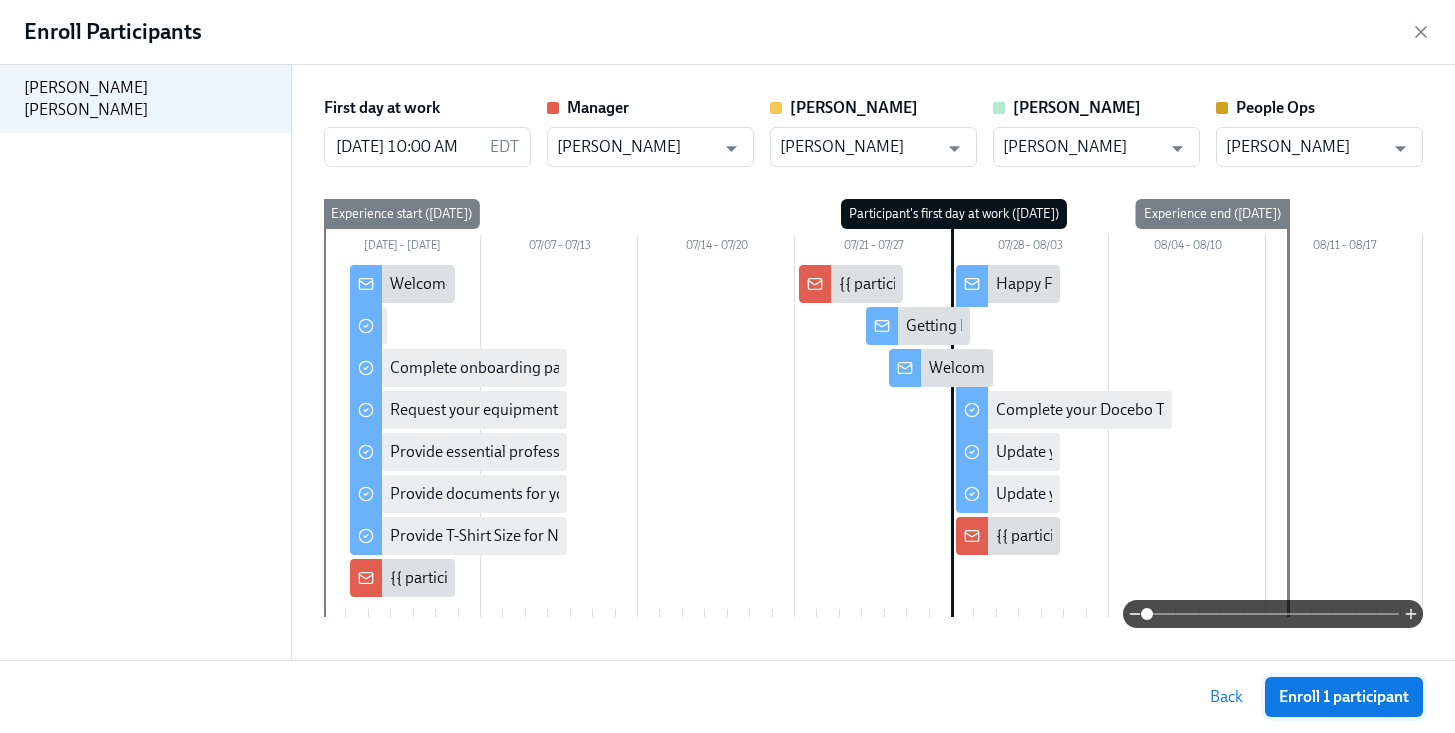 click on "Enroll 1 participant" at bounding box center (1344, 697) 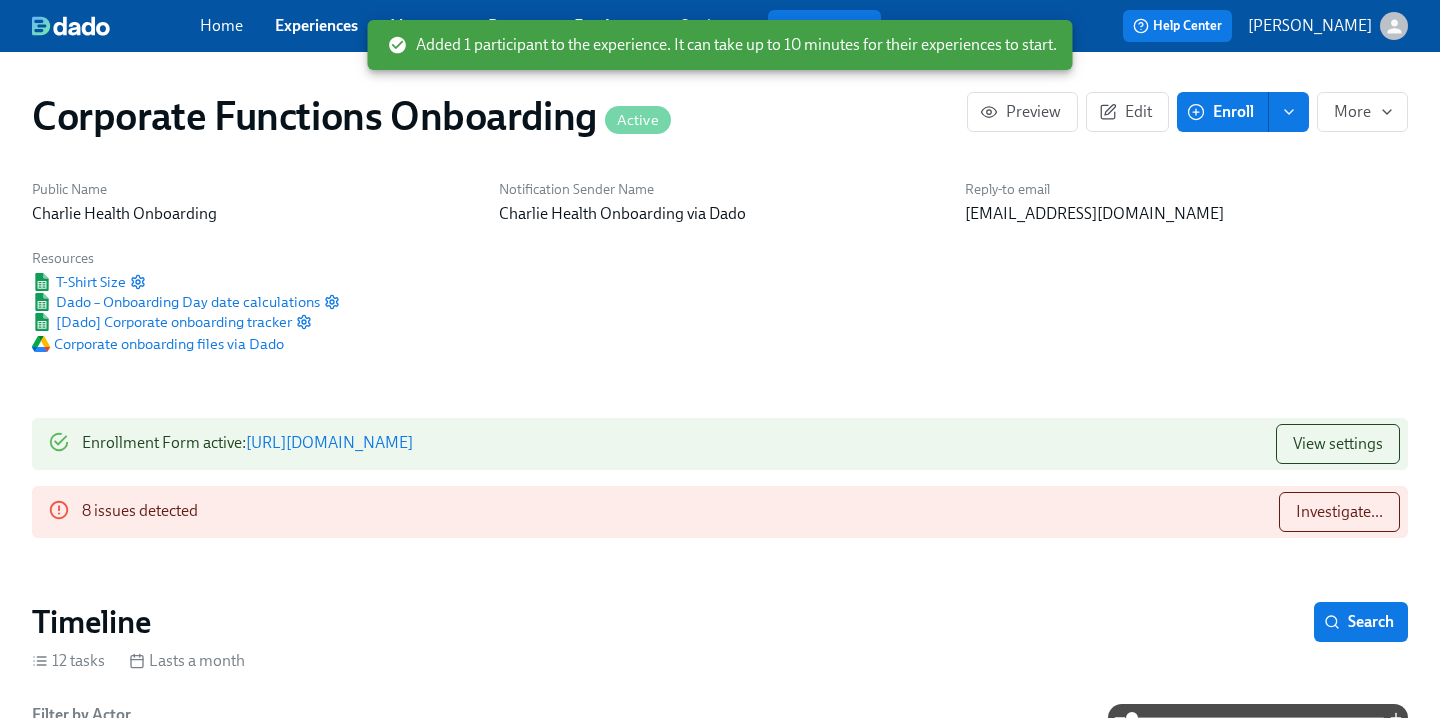 scroll, scrollTop: 0, scrollLeft: 14724, axis: horizontal 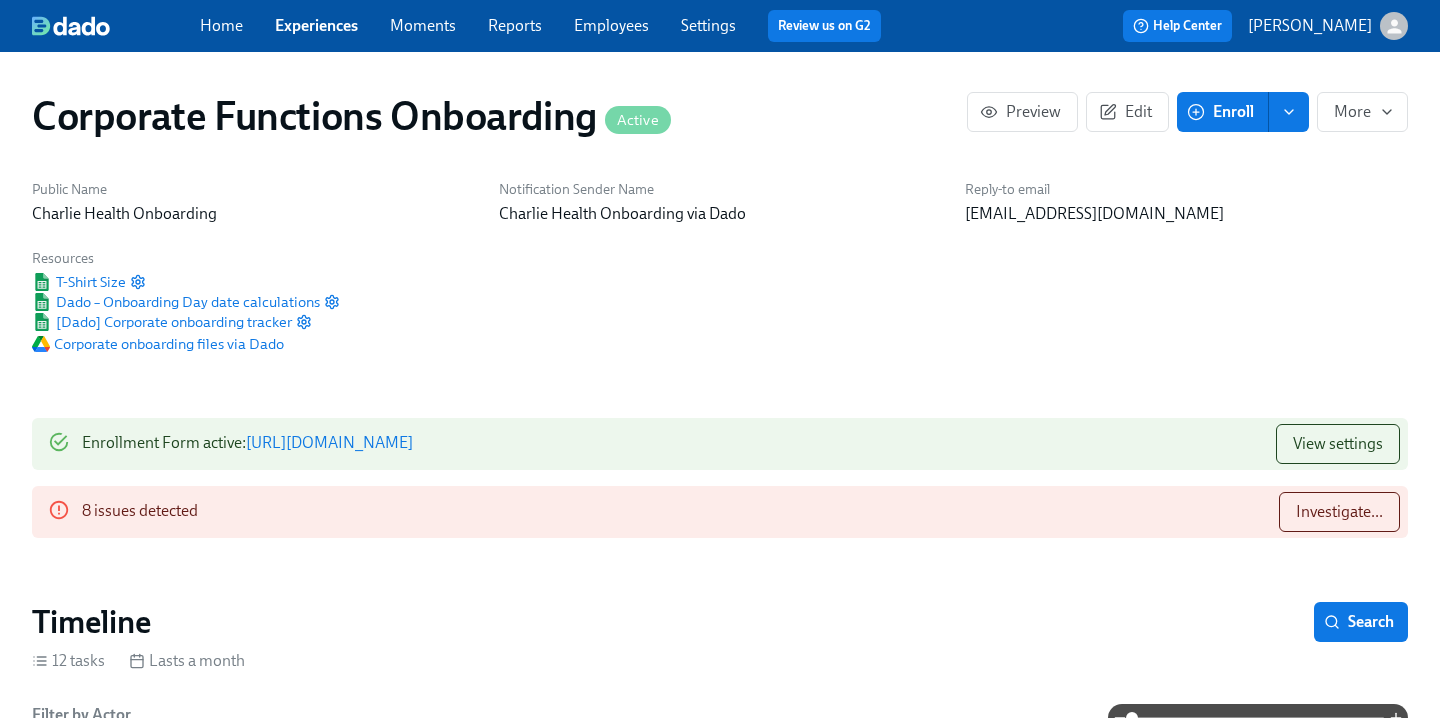 click on "Employees" at bounding box center [611, 25] 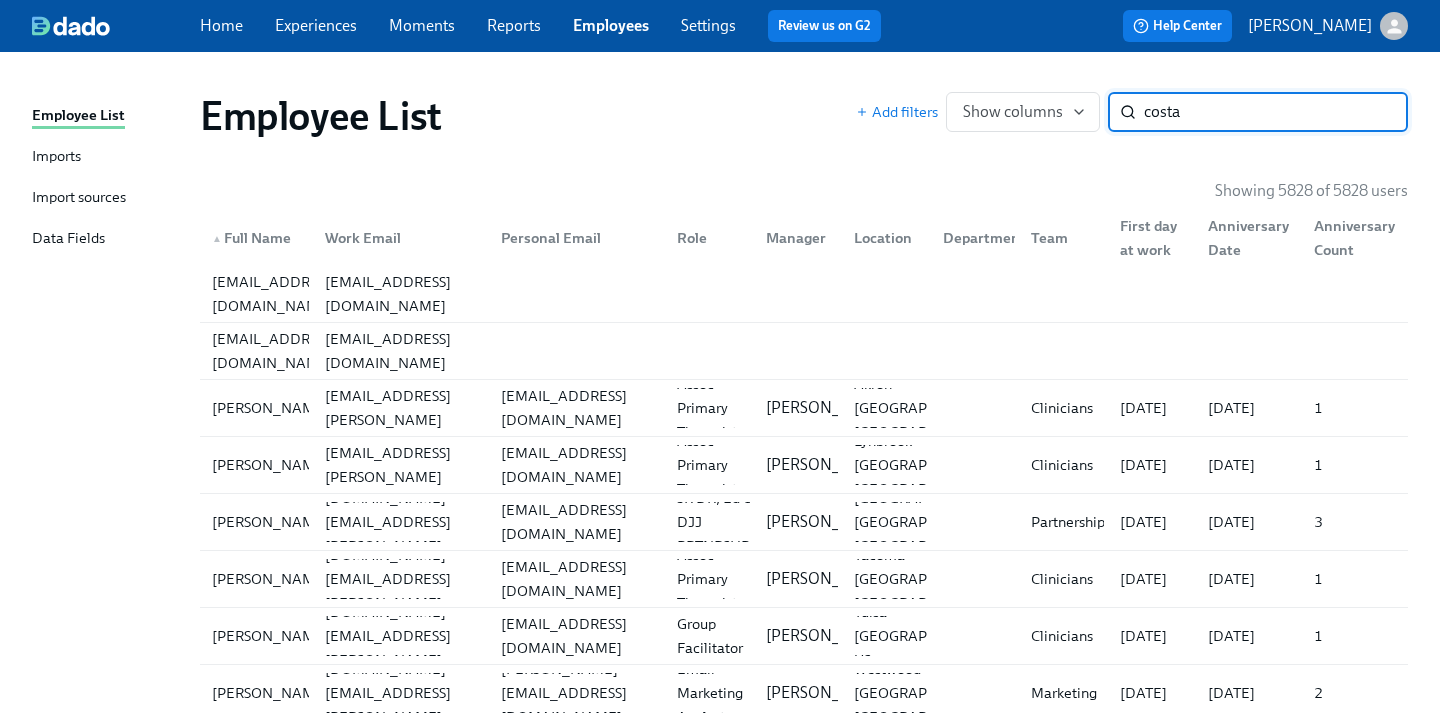type on "costa" 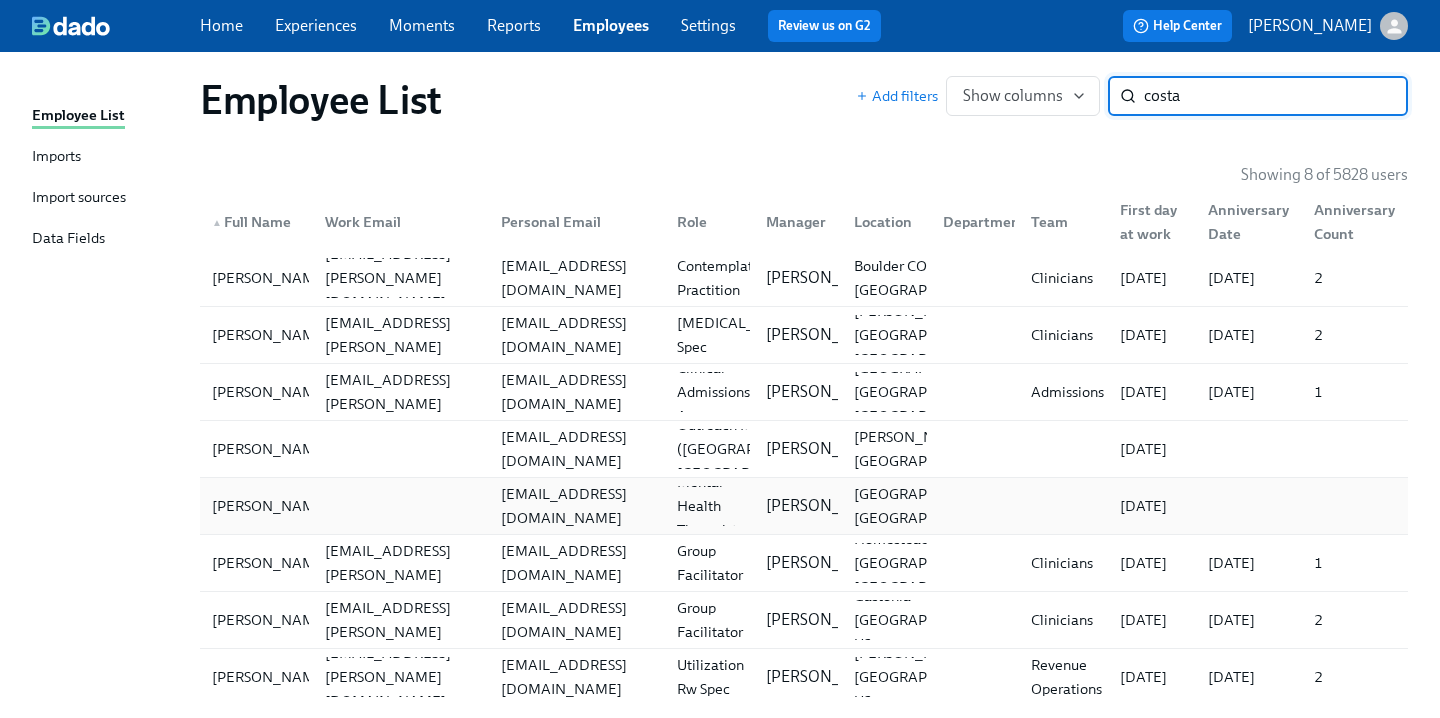 scroll, scrollTop: 51, scrollLeft: 0, axis: vertical 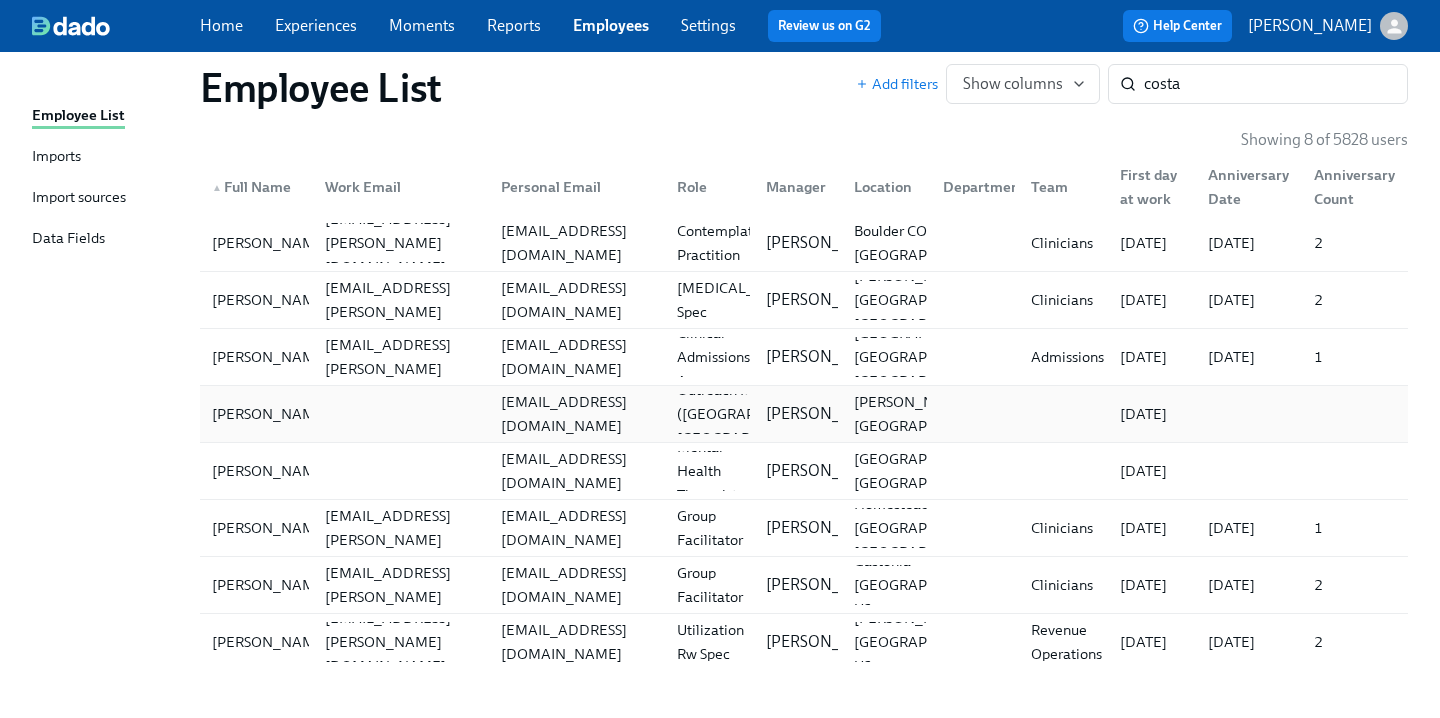 click at bounding box center [397, 414] 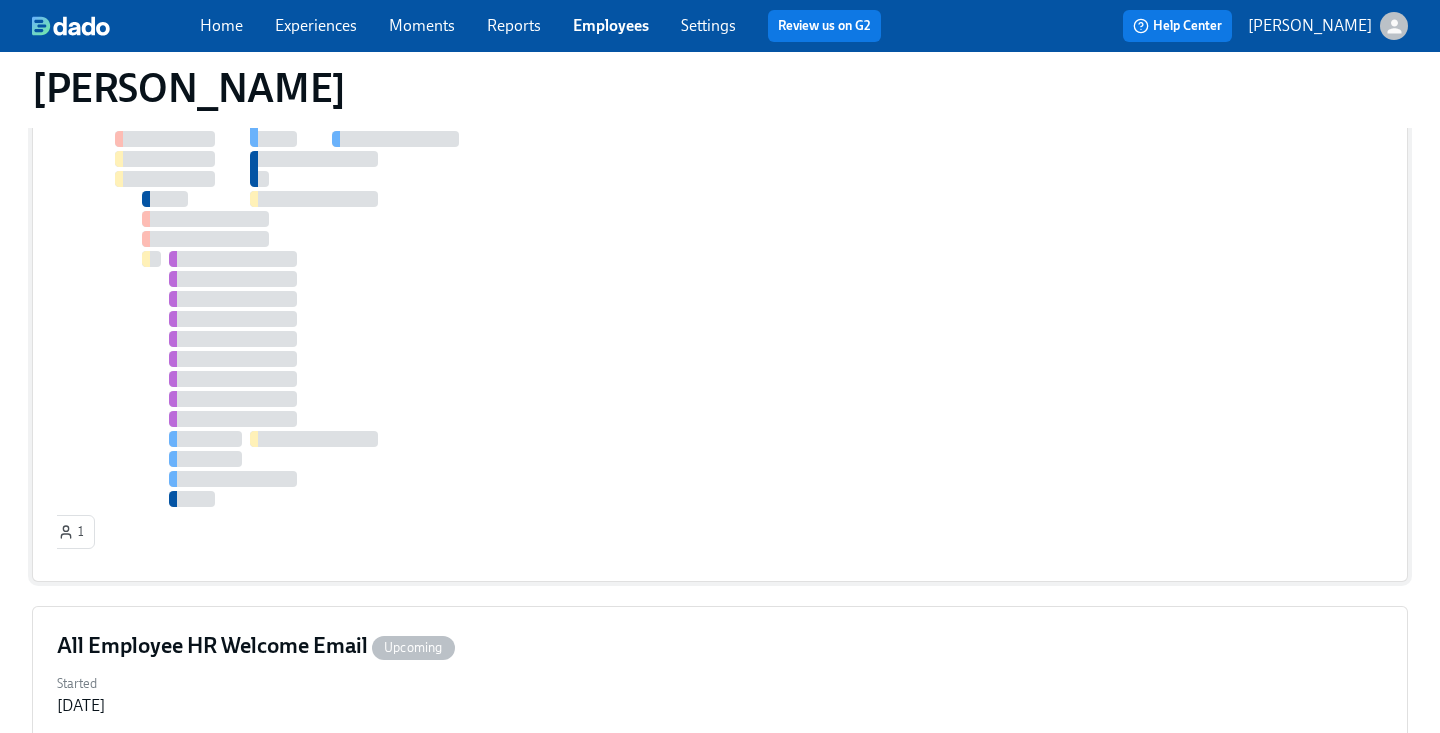 scroll, scrollTop: 1050, scrollLeft: 0, axis: vertical 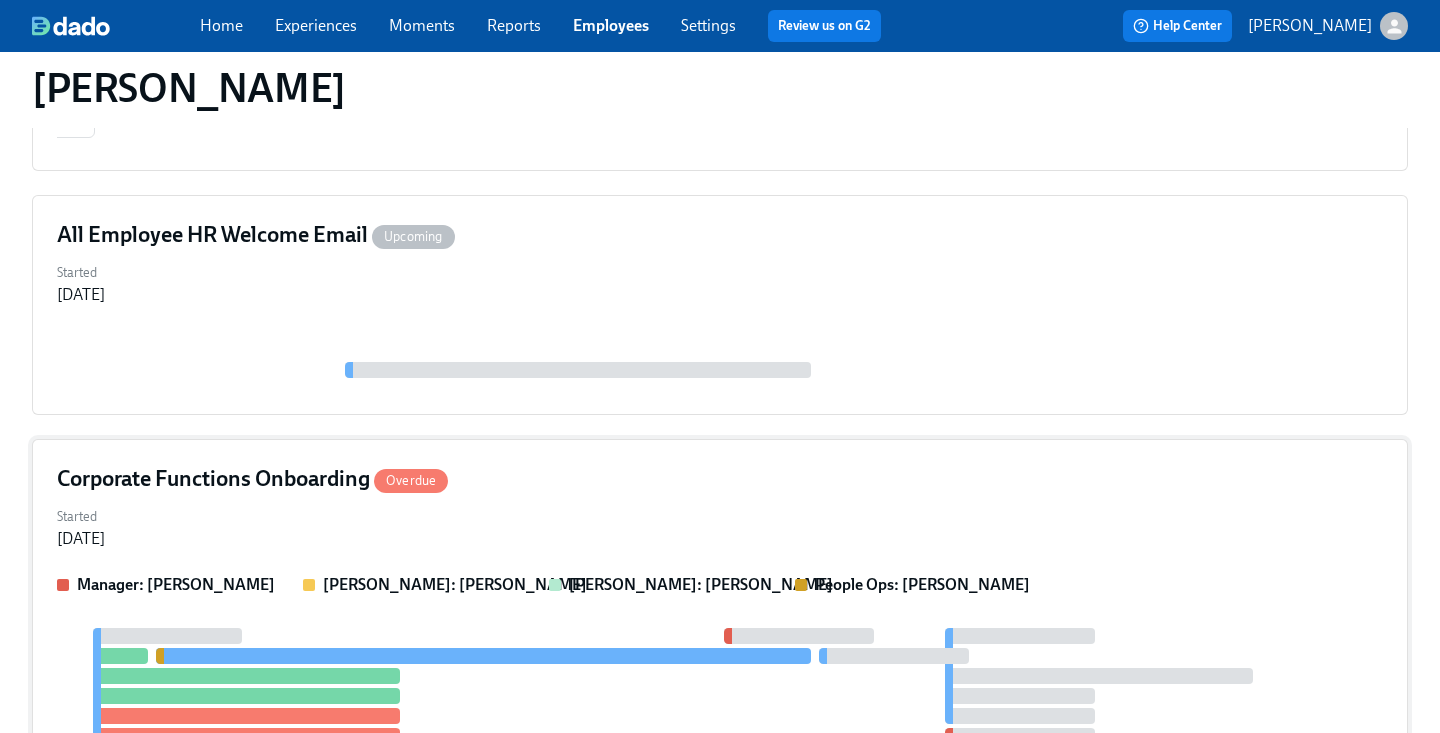 click on "Corporate Functions Onboarding   Overdue Started [DATE] Manager: [PERSON_NAME] [PERSON_NAME]: [PERSON_NAME] [PERSON_NAME]: [PERSON_NAME] People Ops: [PERSON_NAME] 1" at bounding box center (720, 659) 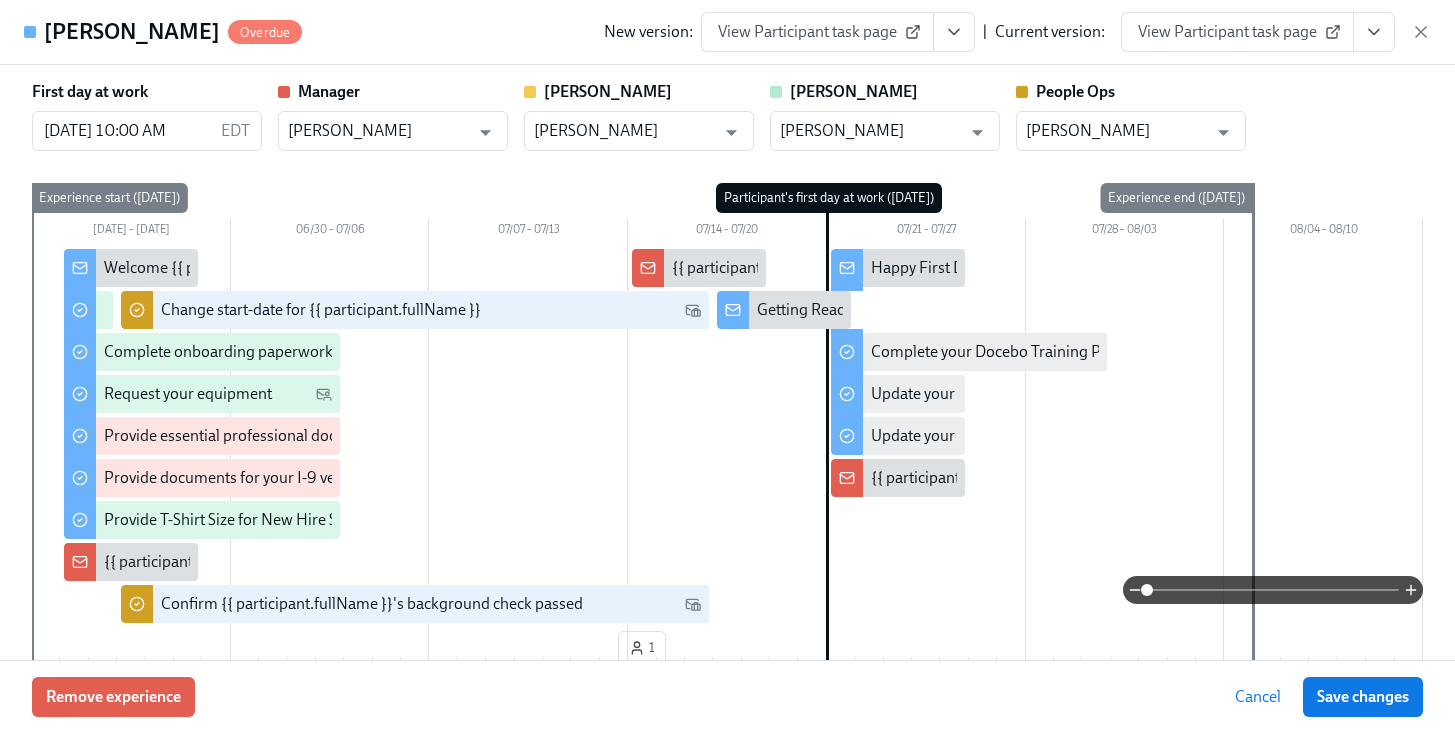 click 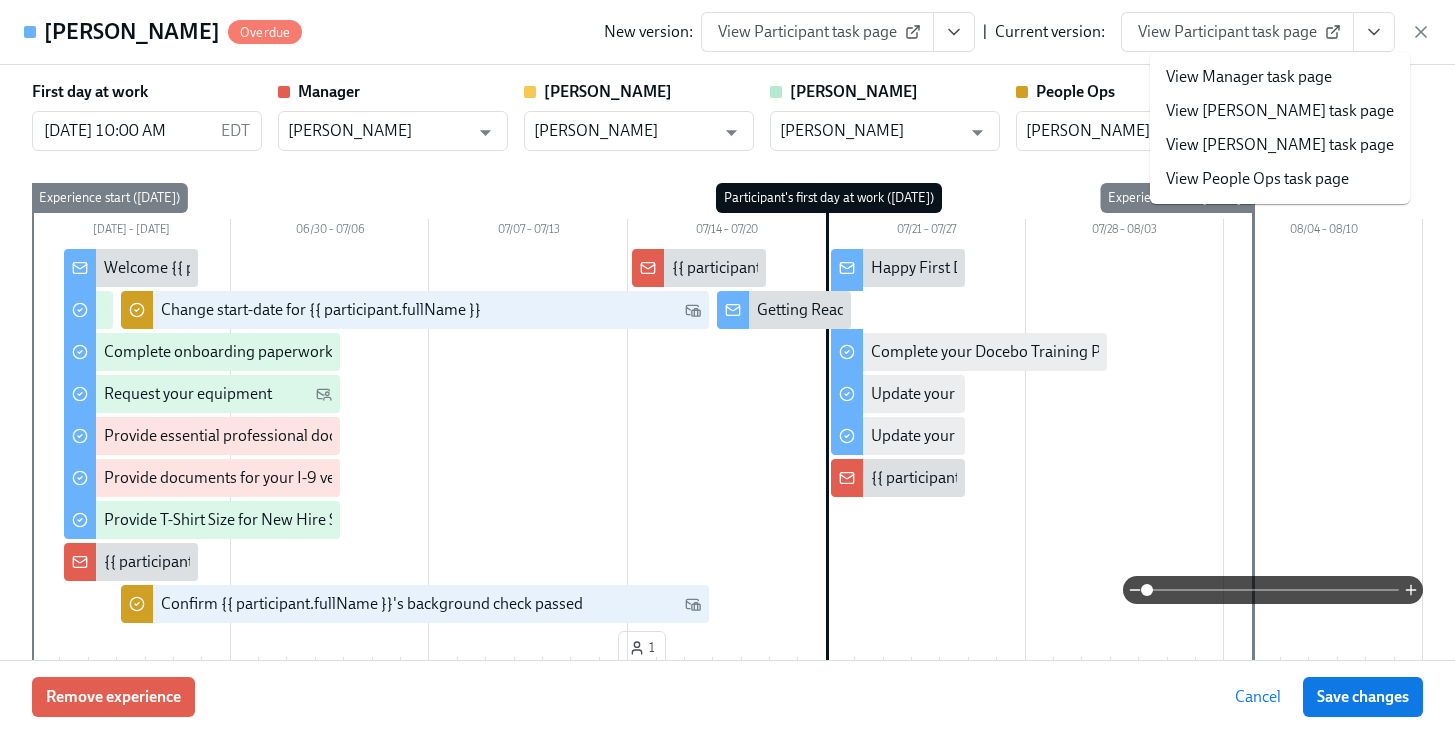 click on "View Participant task page" at bounding box center (1237, 32) 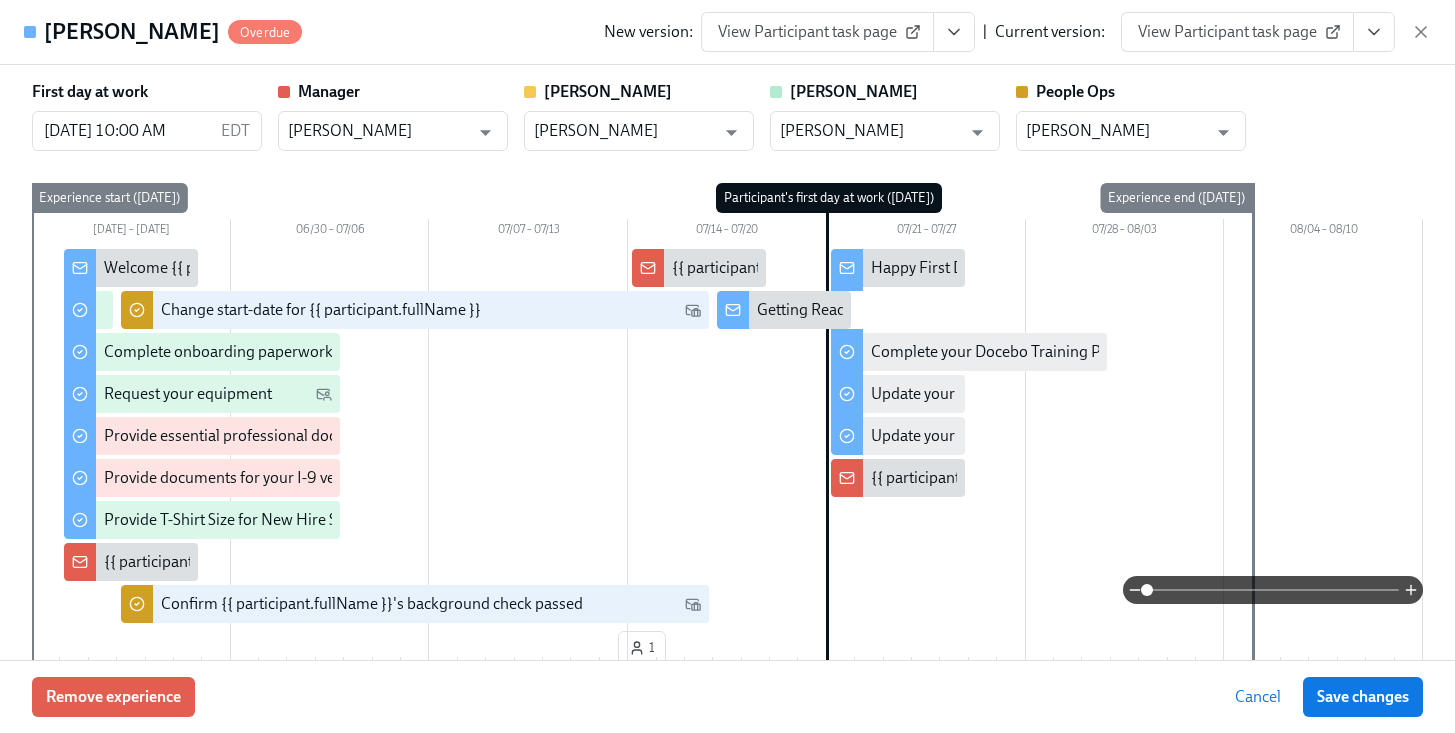 drag, startPoint x: 1421, startPoint y: 29, endPoint x: 1398, endPoint y: 28, distance: 23.021729 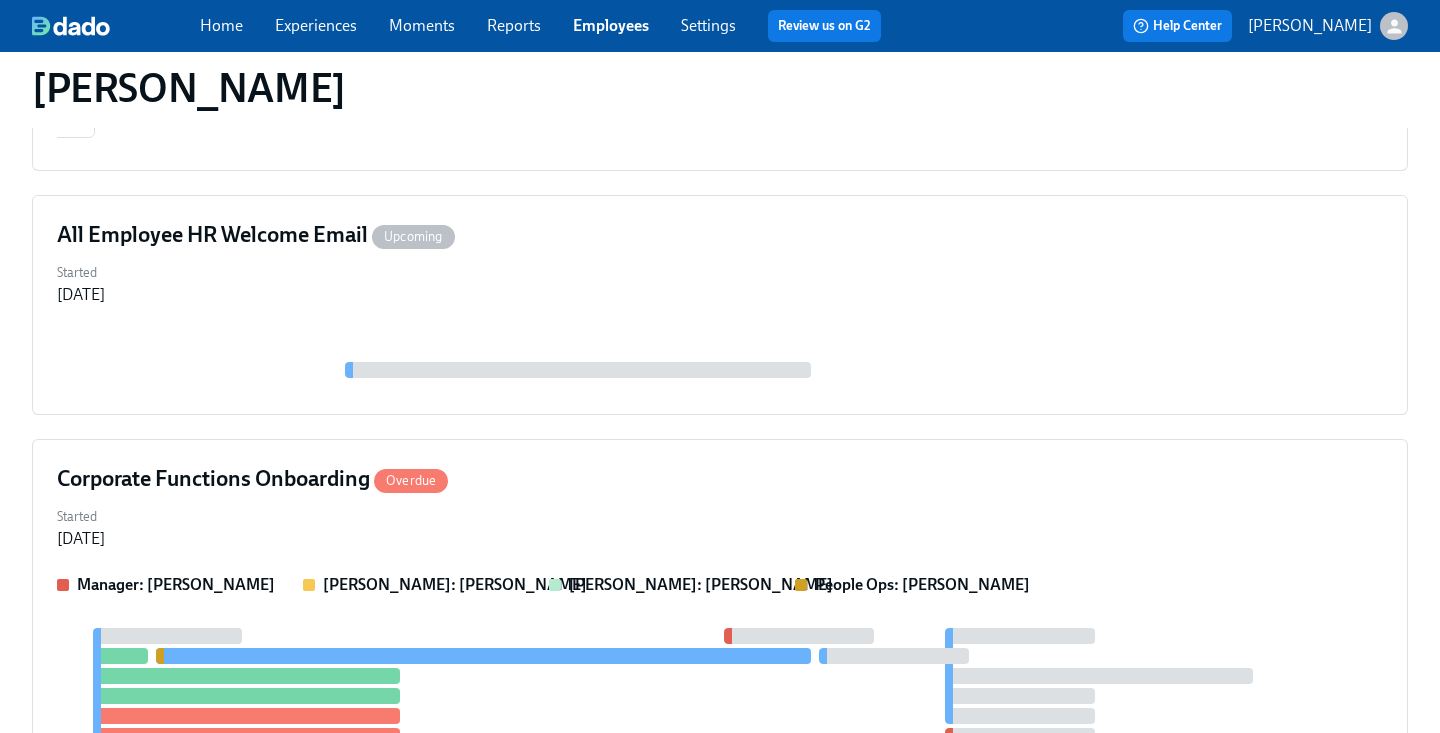 click on "Employees" at bounding box center (611, 25) 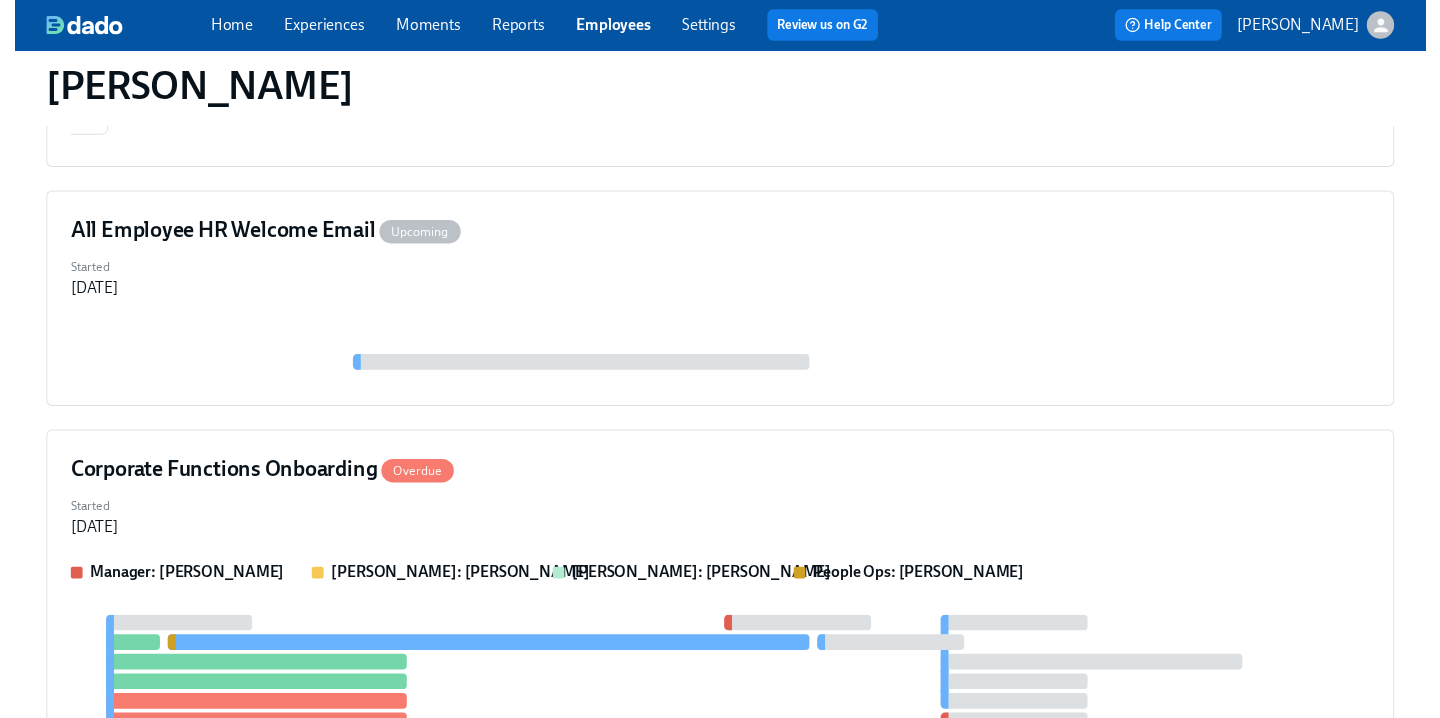 scroll, scrollTop: 0, scrollLeft: 0, axis: both 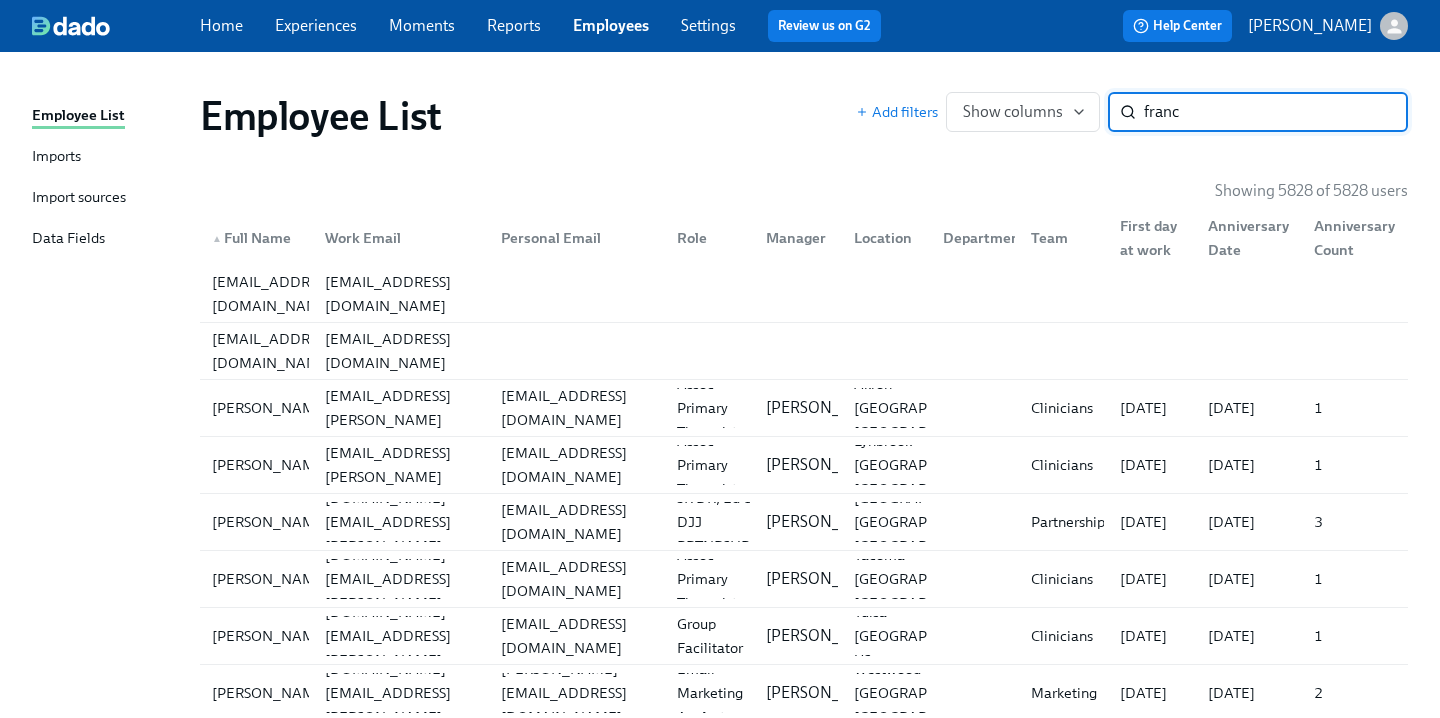 type on "franc" 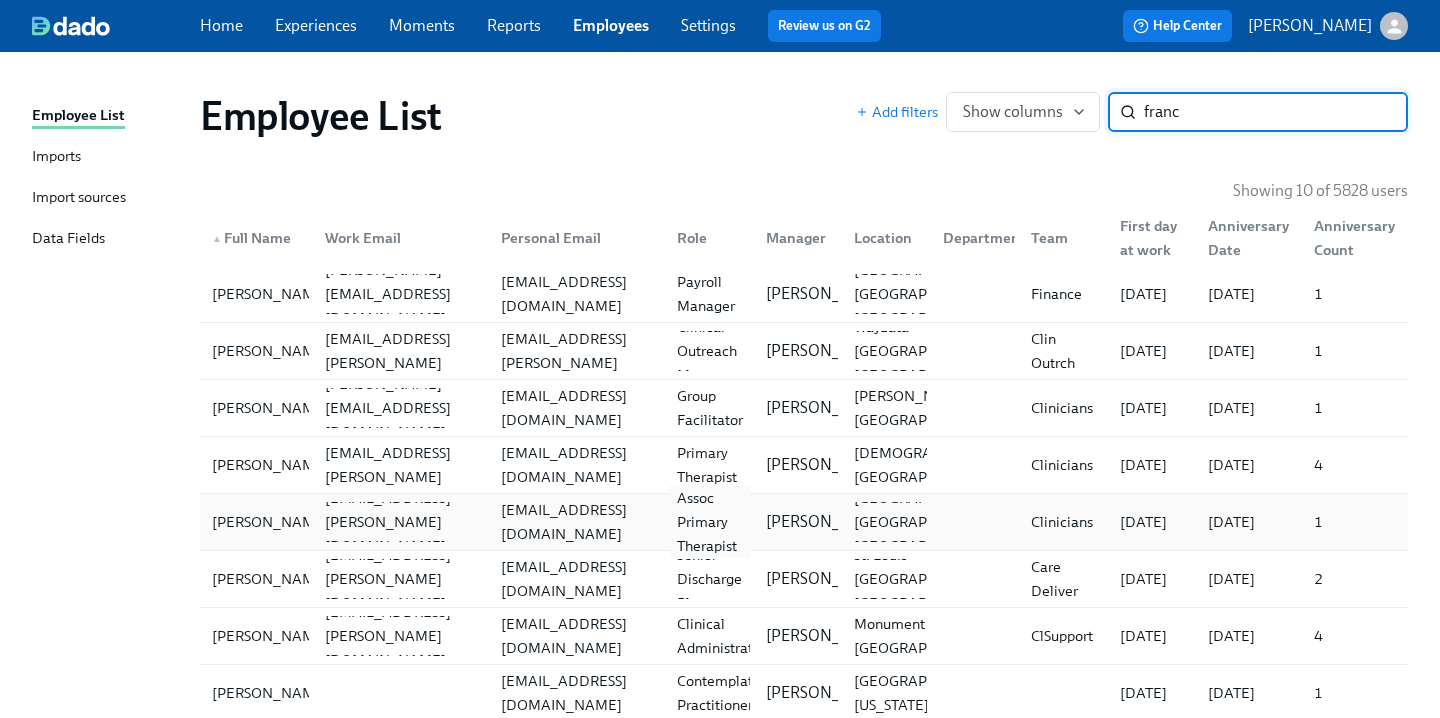 scroll, scrollTop: 165, scrollLeft: 0, axis: vertical 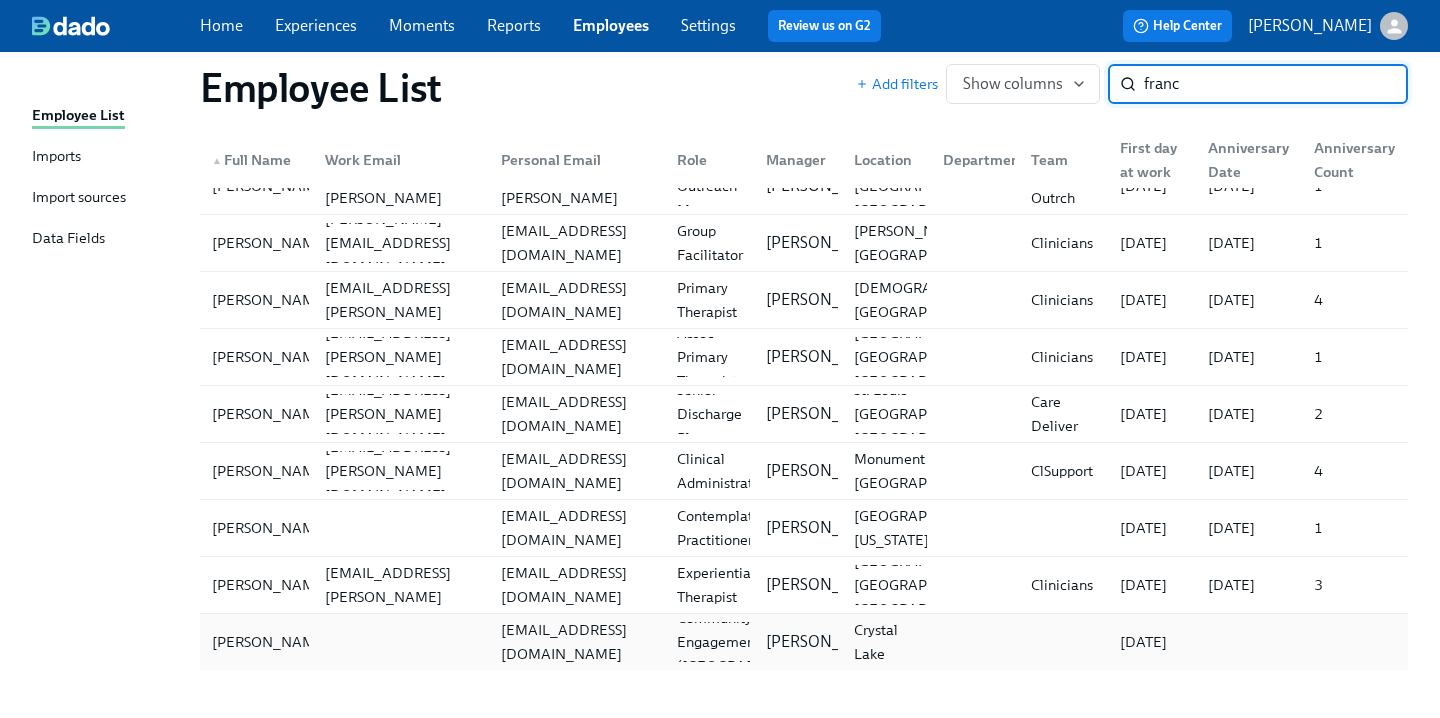 click on "[EMAIL_ADDRESS][DOMAIN_NAME]" at bounding box center [577, 642] 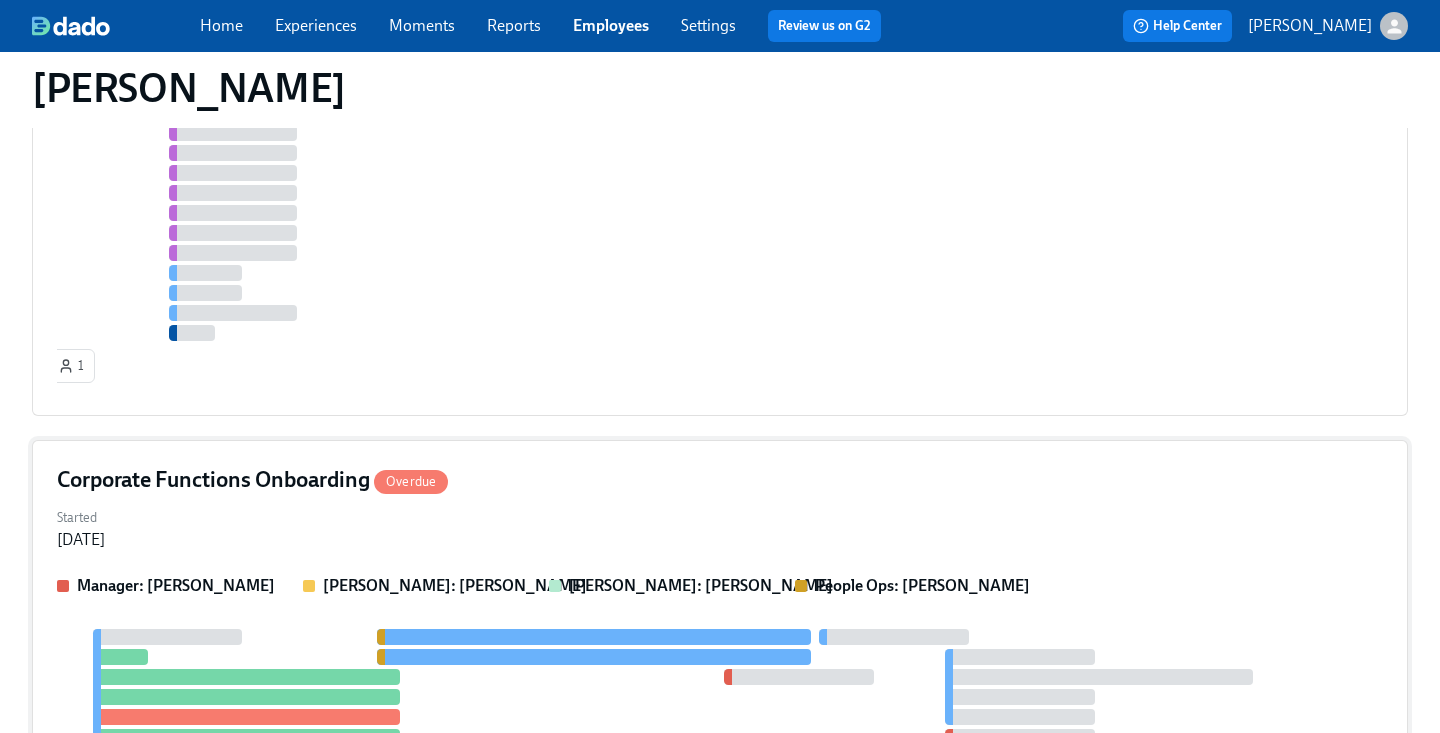 scroll, scrollTop: 862, scrollLeft: 0, axis: vertical 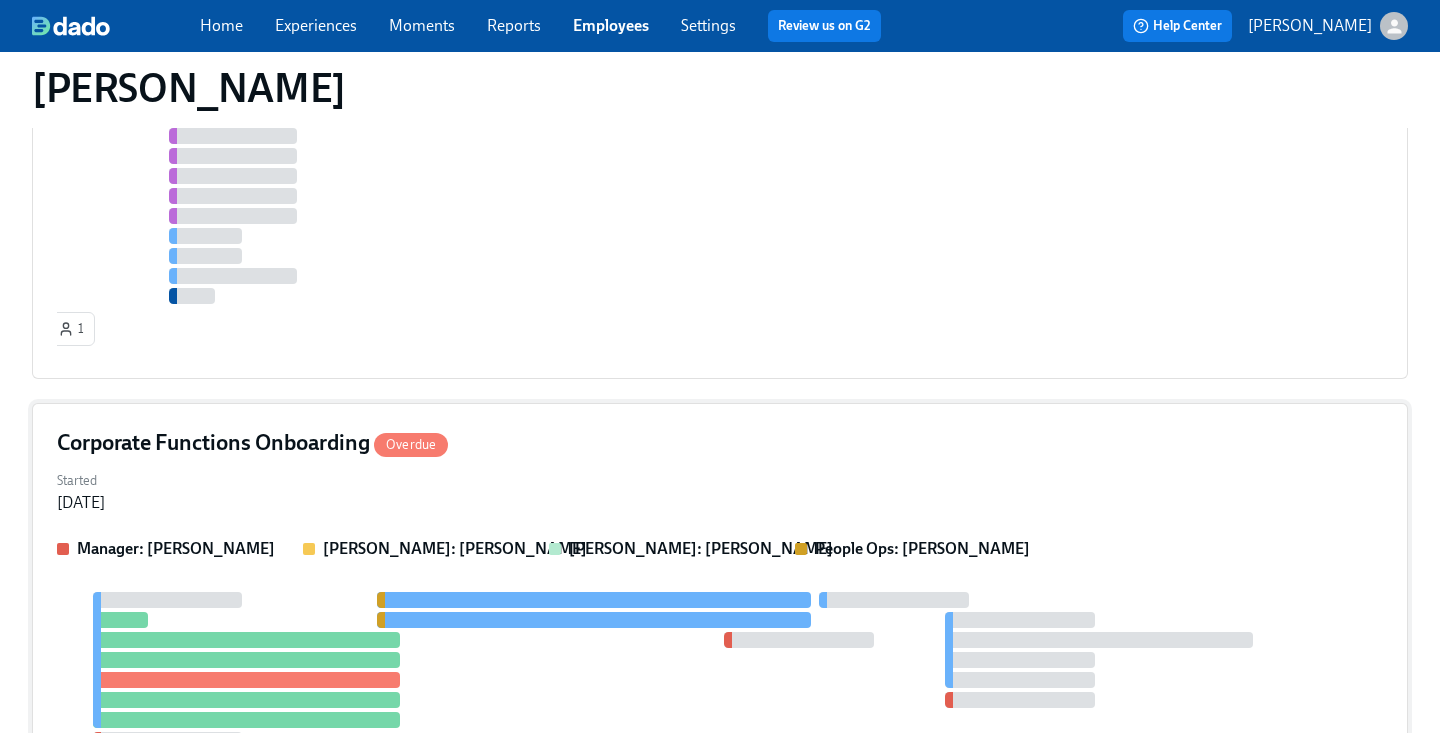 click on "Corporate Functions Onboarding   Overdue" at bounding box center (720, 443) 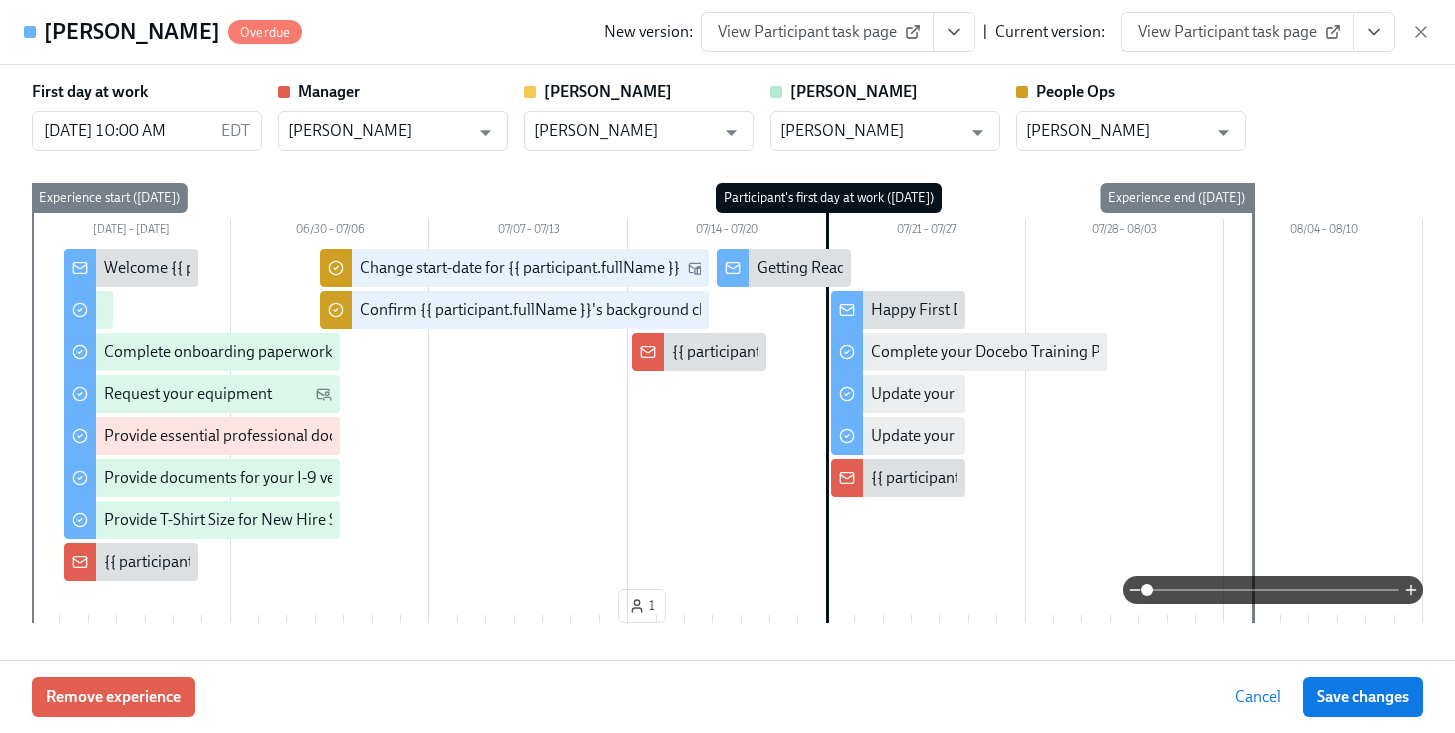 click at bounding box center [1374, 32] 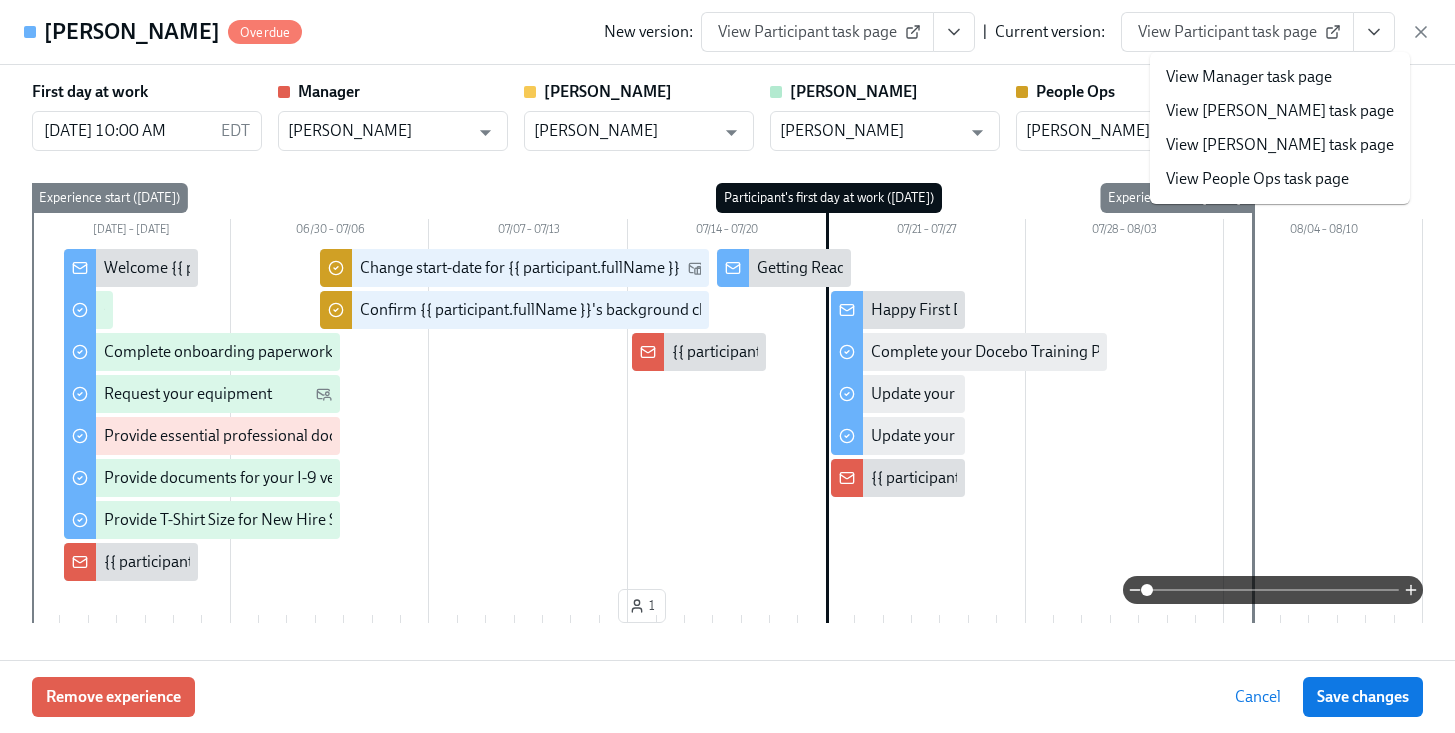 click on "View People Ops task page" at bounding box center [1257, 179] 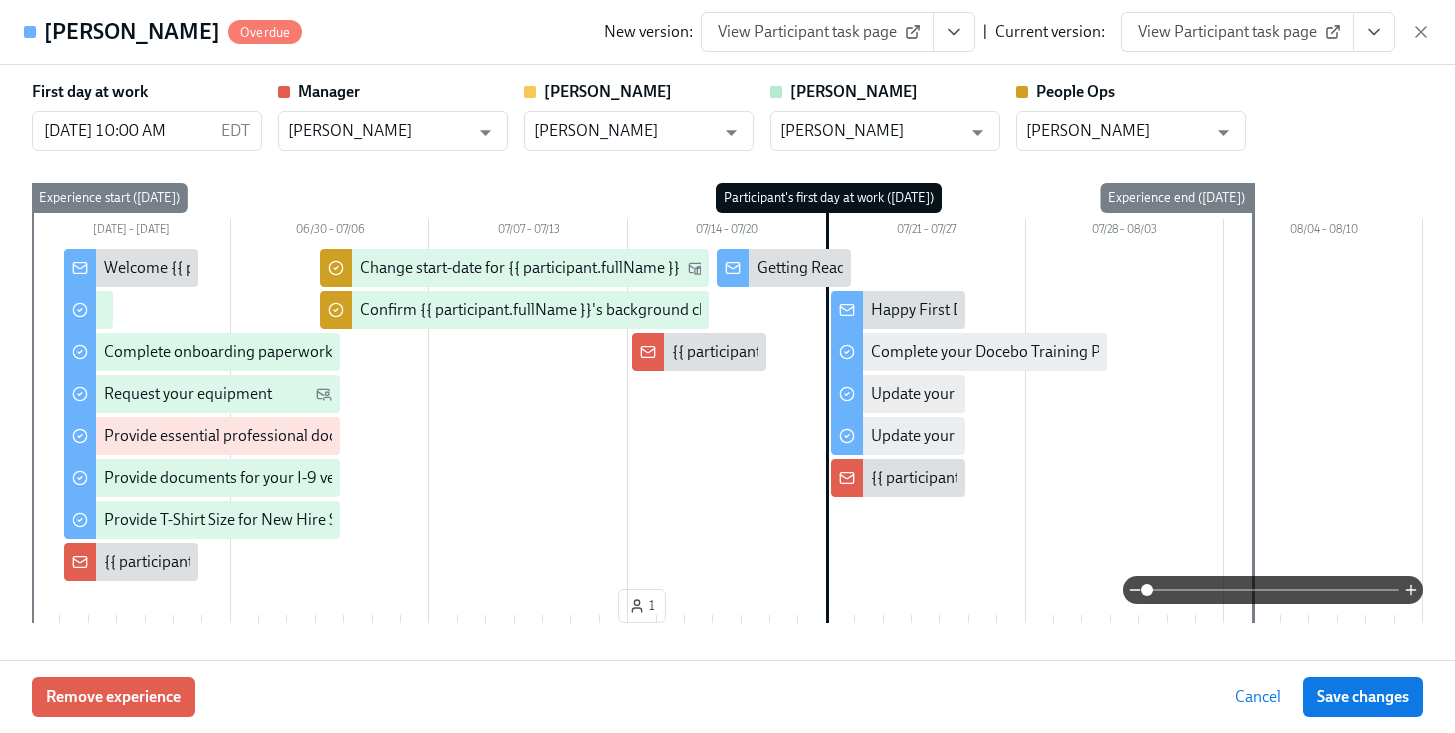 drag, startPoint x: 1362, startPoint y: 694, endPoint x: 1350, endPoint y: 658, distance: 37.94733 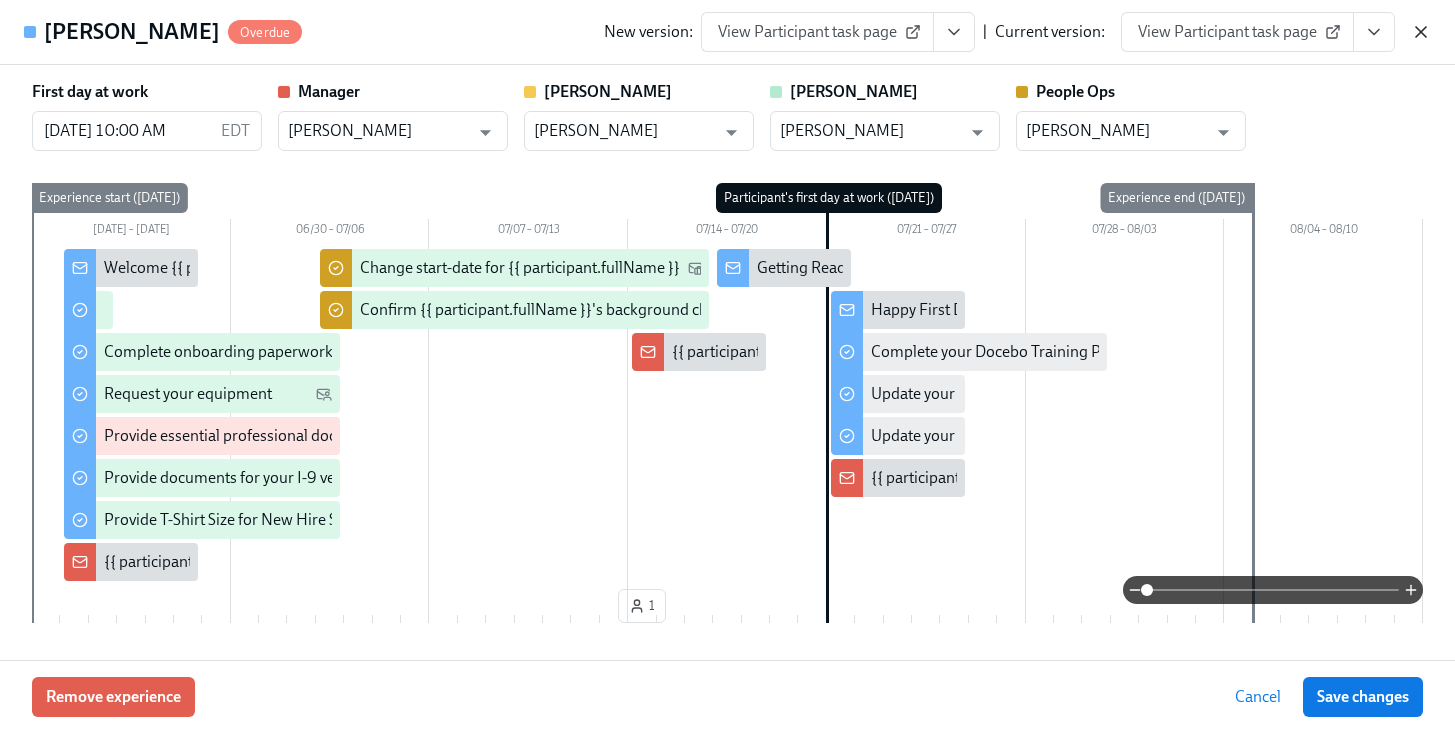click 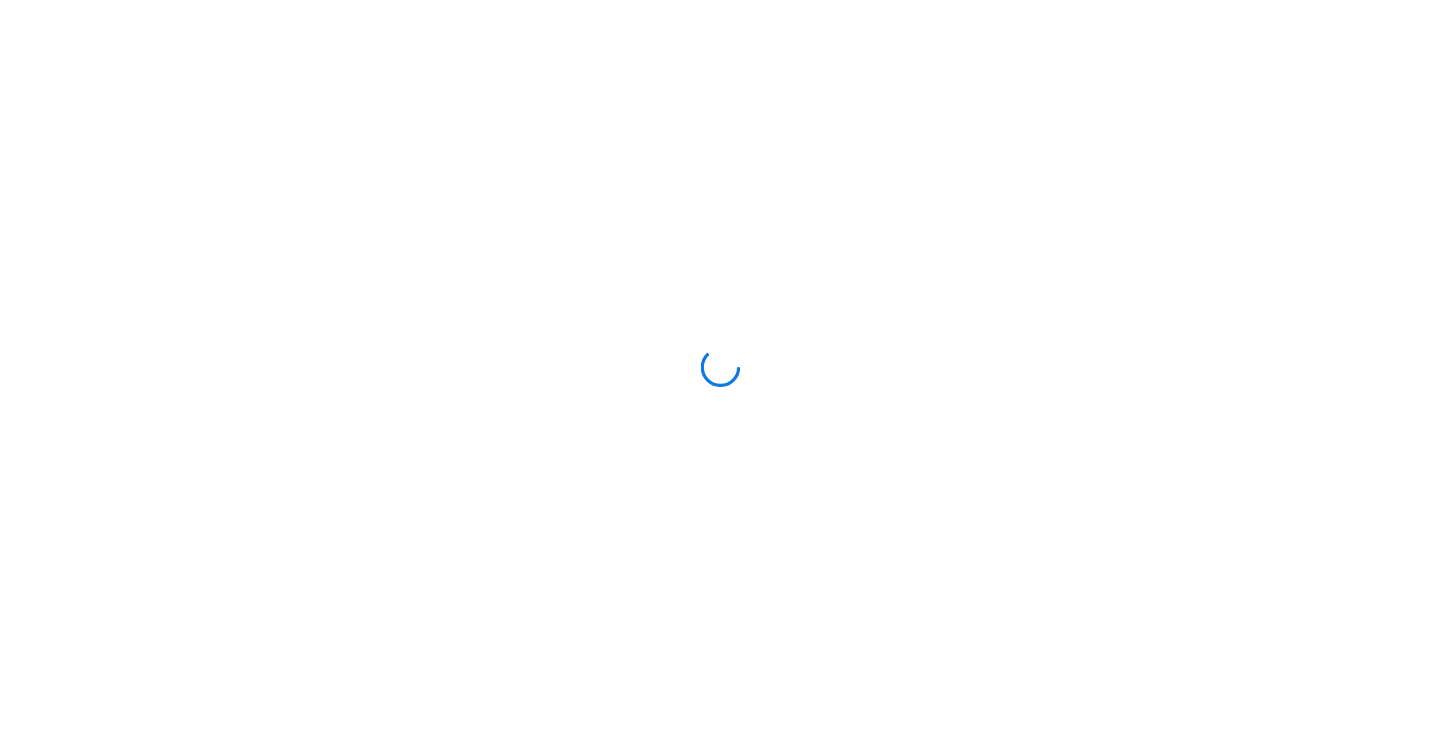 scroll, scrollTop: 0, scrollLeft: 0, axis: both 